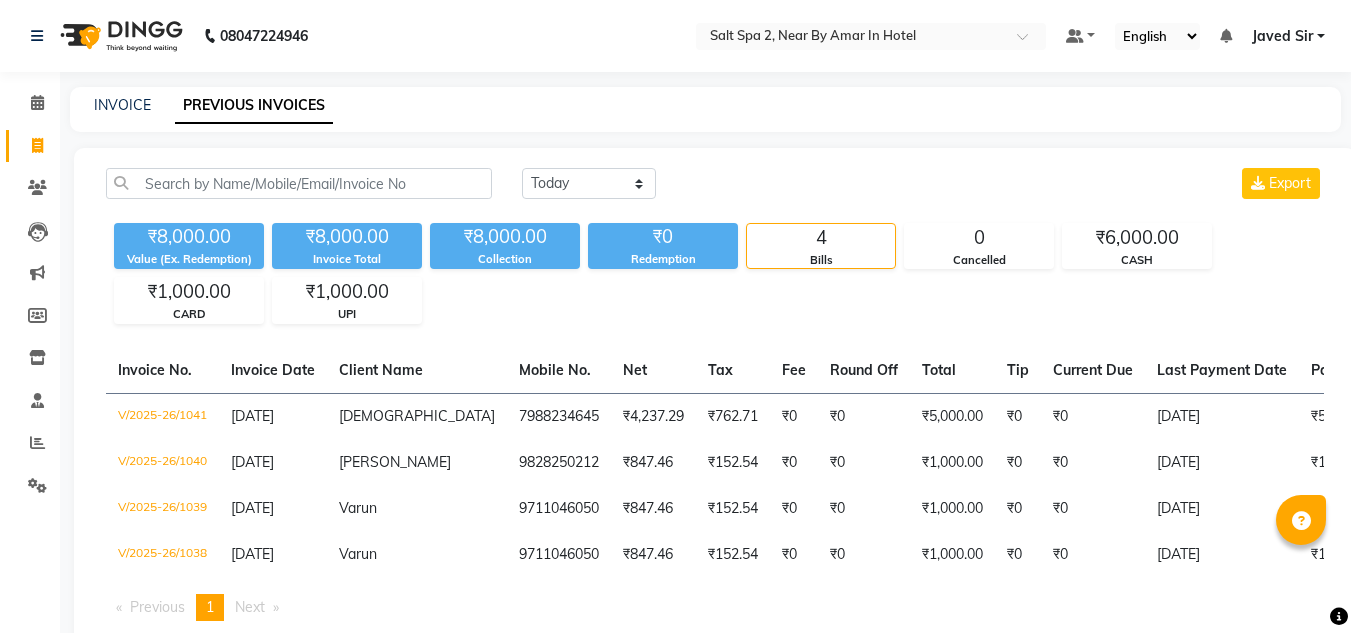 scroll, scrollTop: 0, scrollLeft: 0, axis: both 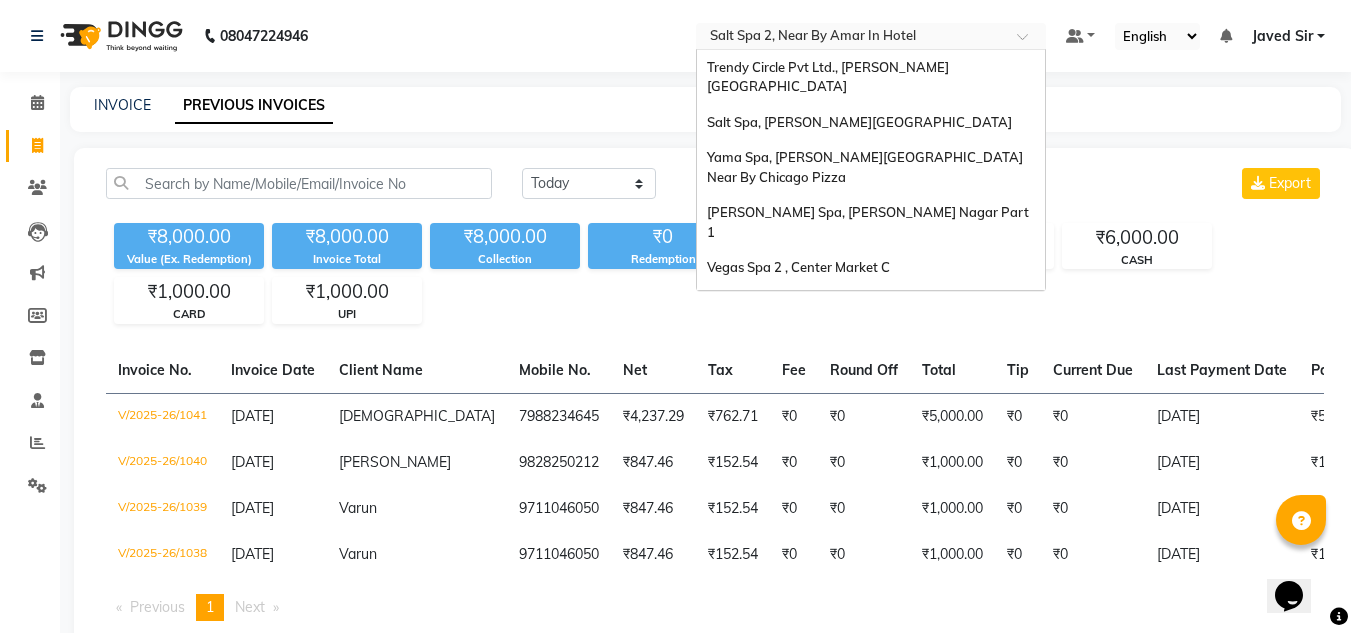 click at bounding box center (851, 38) 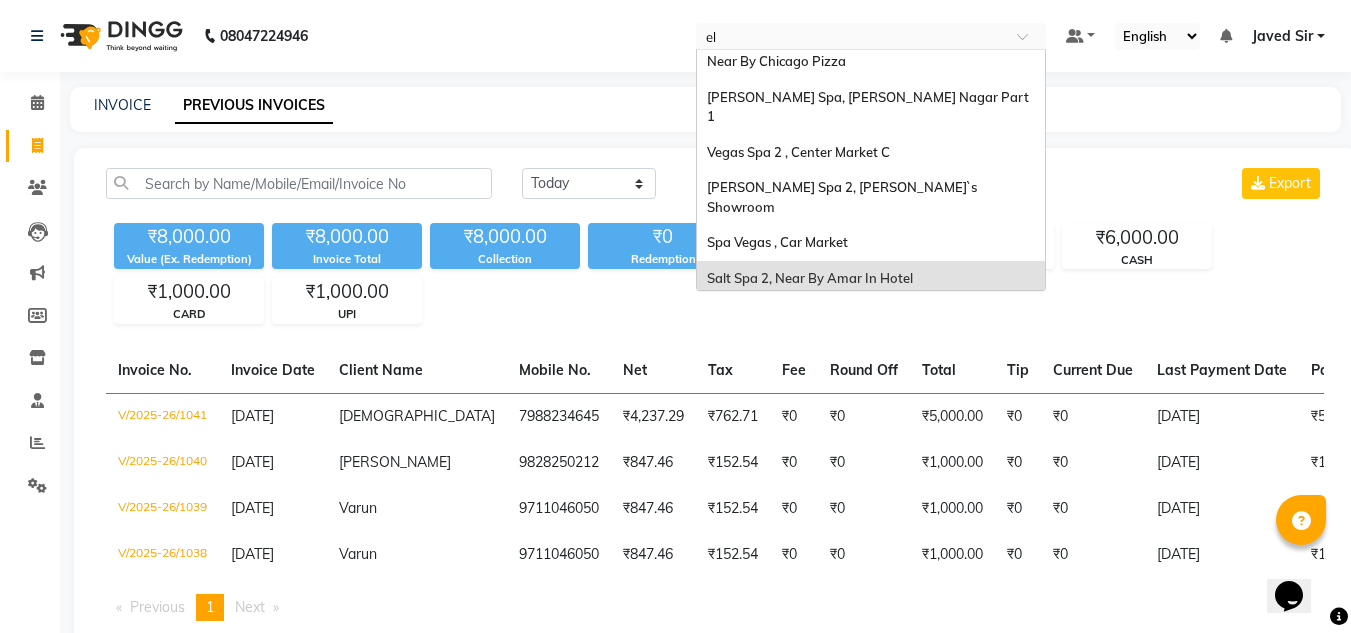 scroll, scrollTop: 0, scrollLeft: 0, axis: both 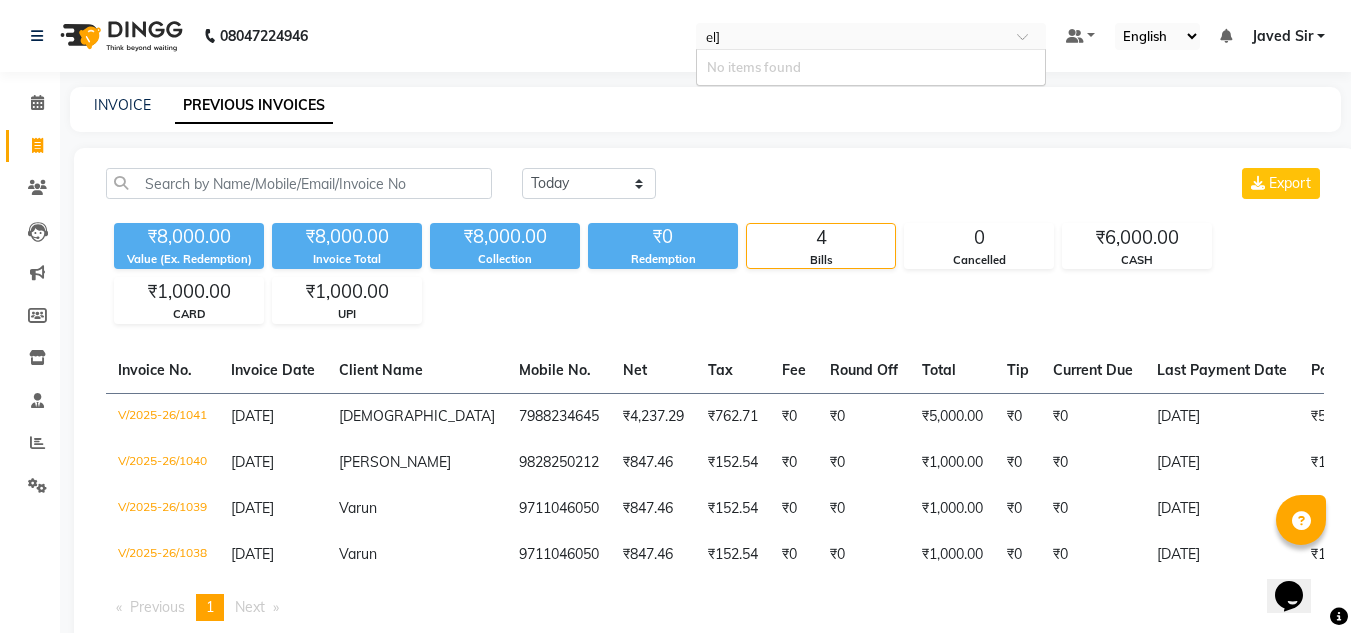 type on "el" 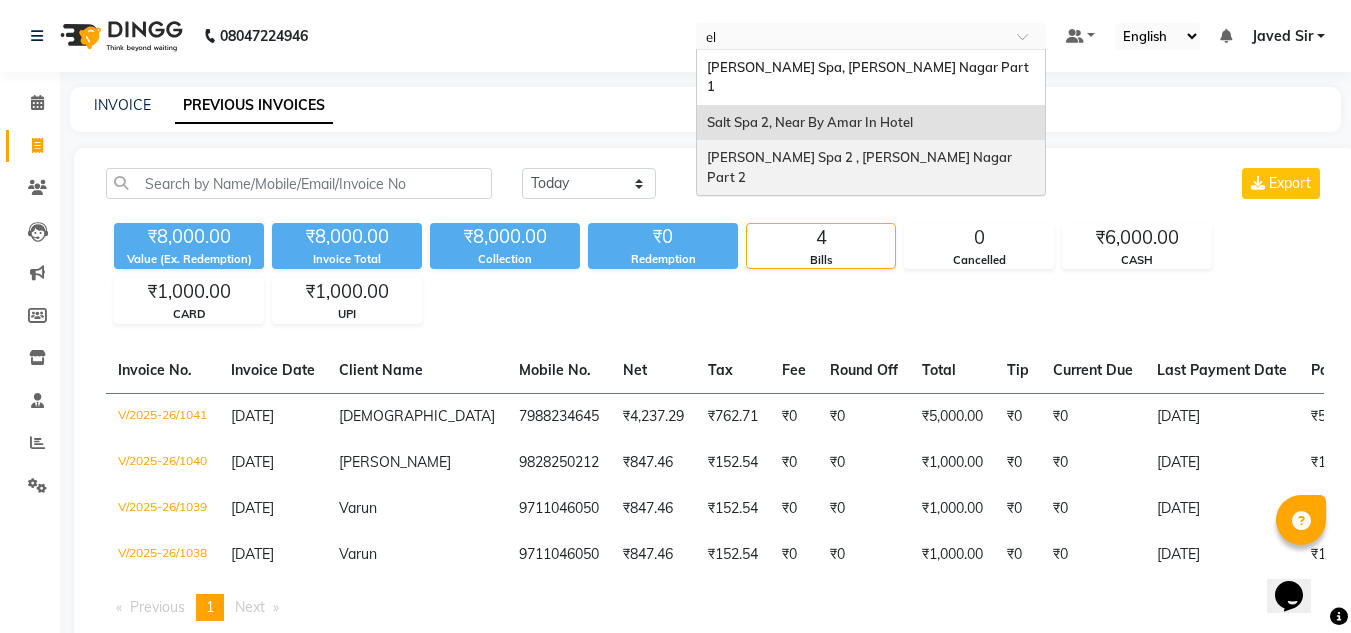 click on "[PERSON_NAME] Spa 2 , [PERSON_NAME] Nagar Part 2" at bounding box center (861, 167) 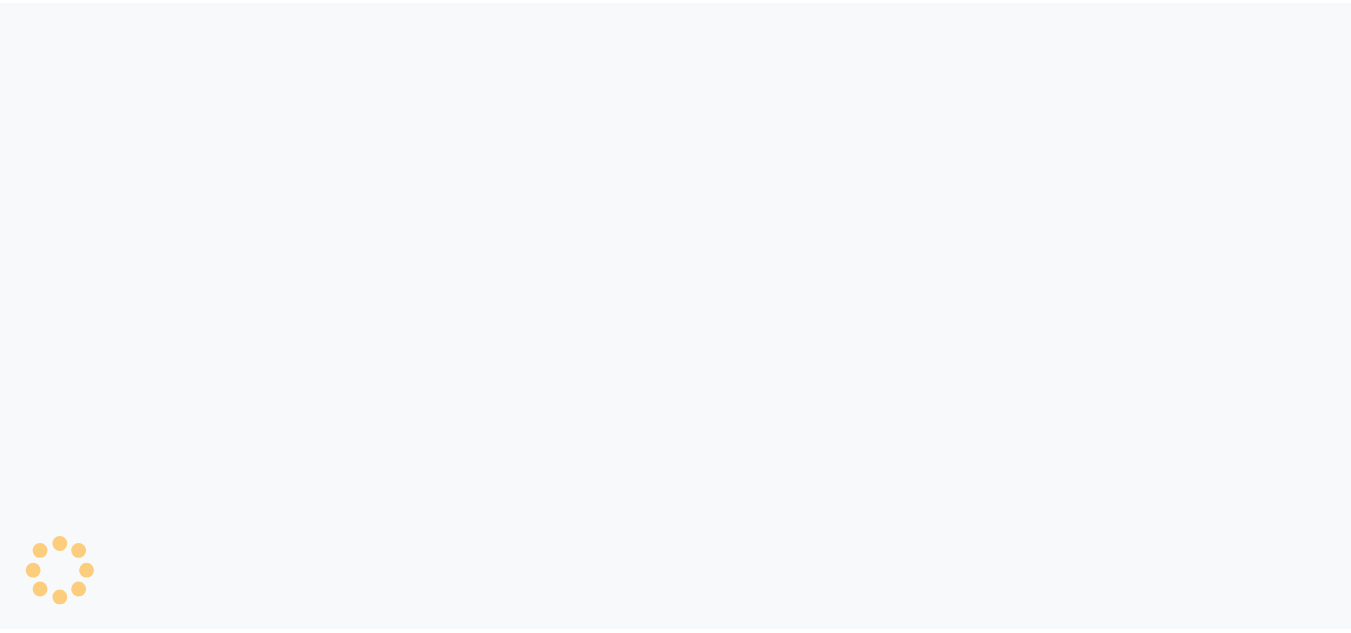 scroll, scrollTop: 0, scrollLeft: 0, axis: both 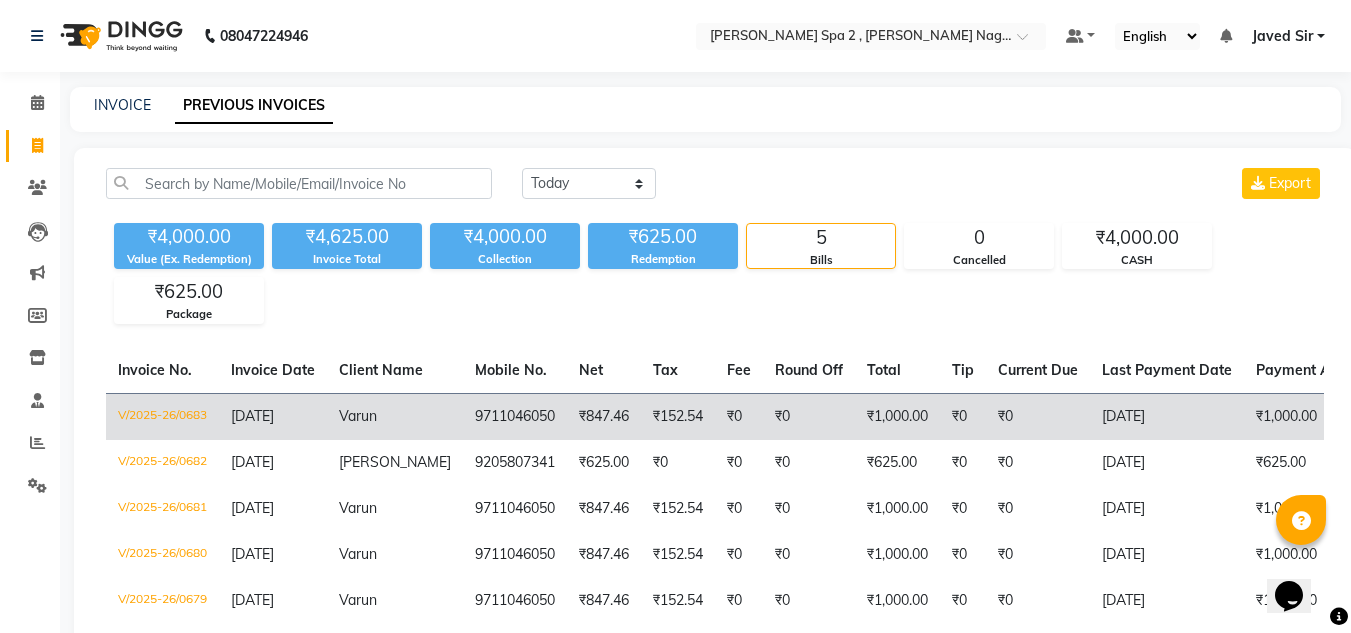 click on "₹0" 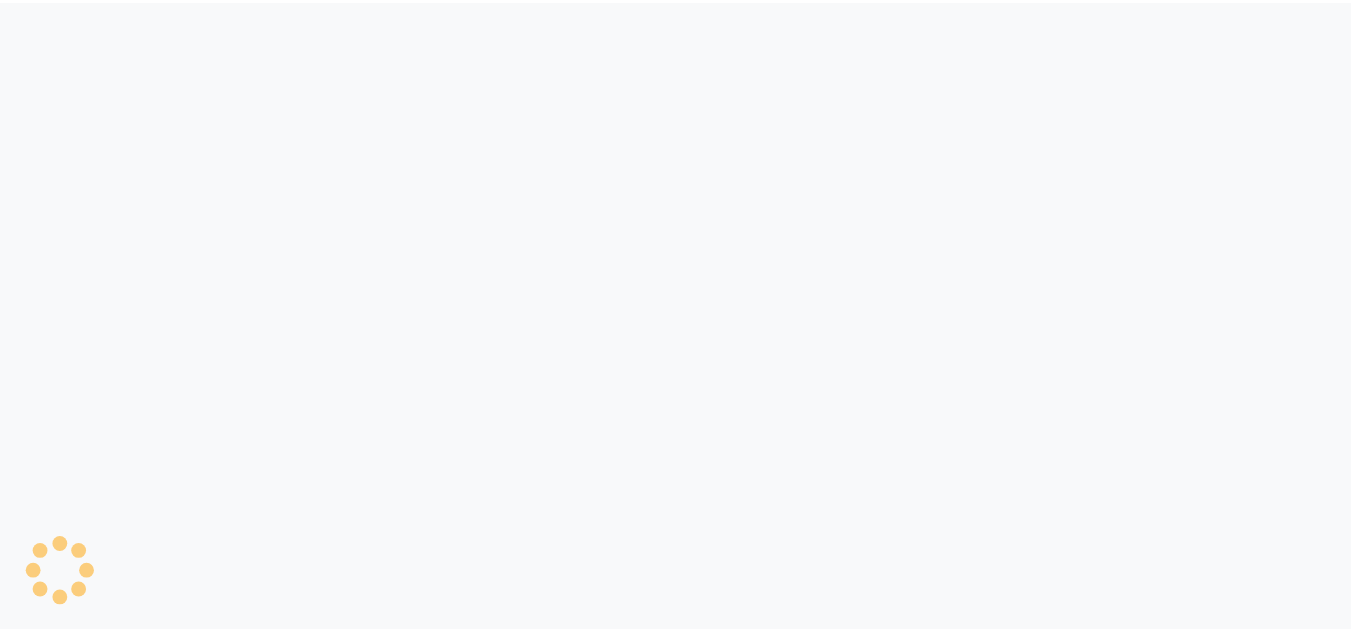 scroll, scrollTop: 0, scrollLeft: 0, axis: both 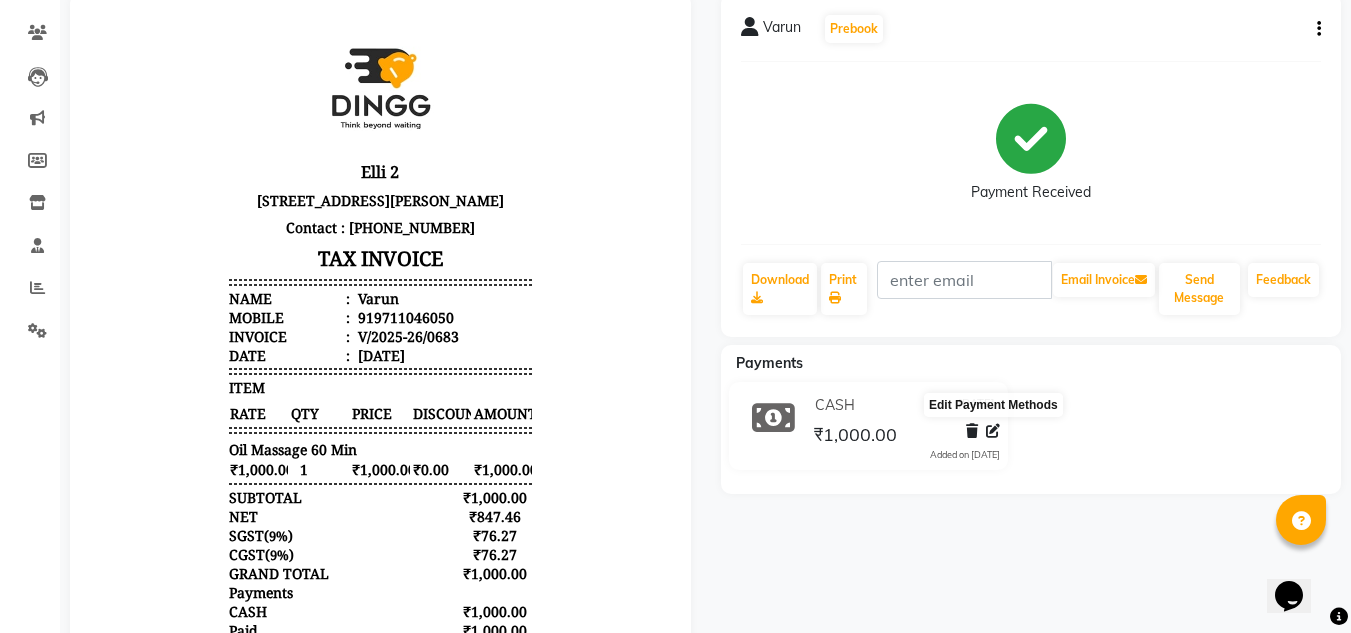 click 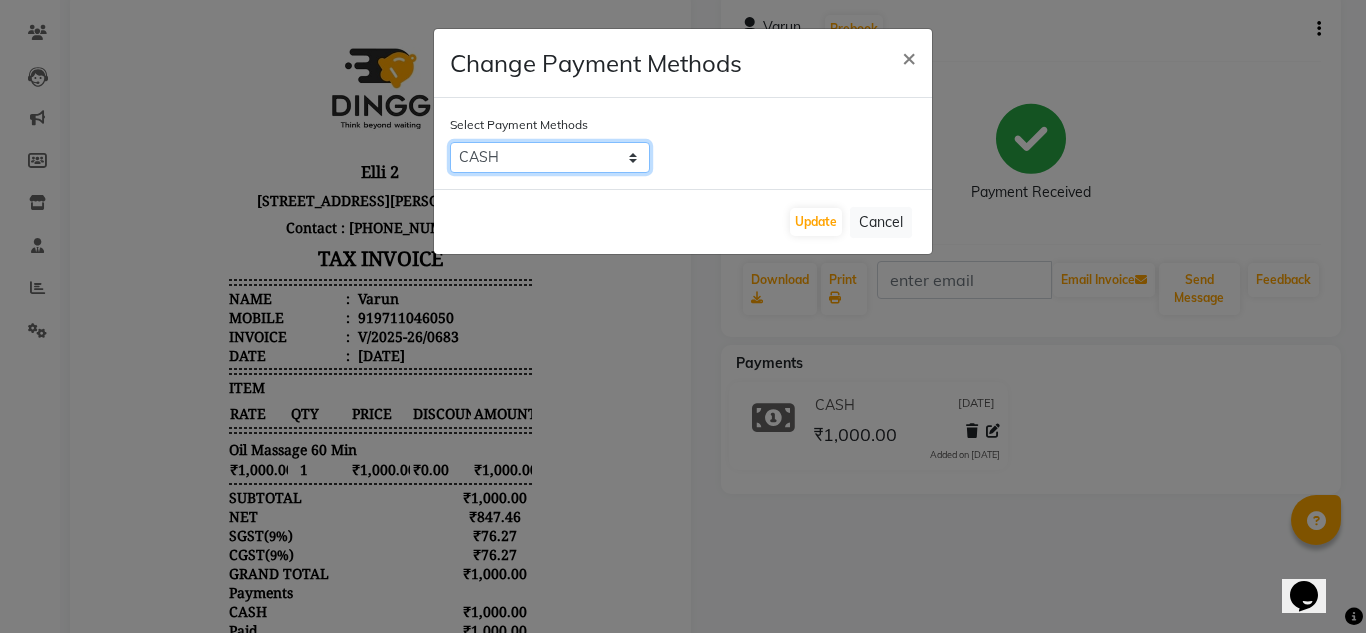 drag, startPoint x: 534, startPoint y: 152, endPoint x: 464, endPoint y: 219, distance: 96.89685 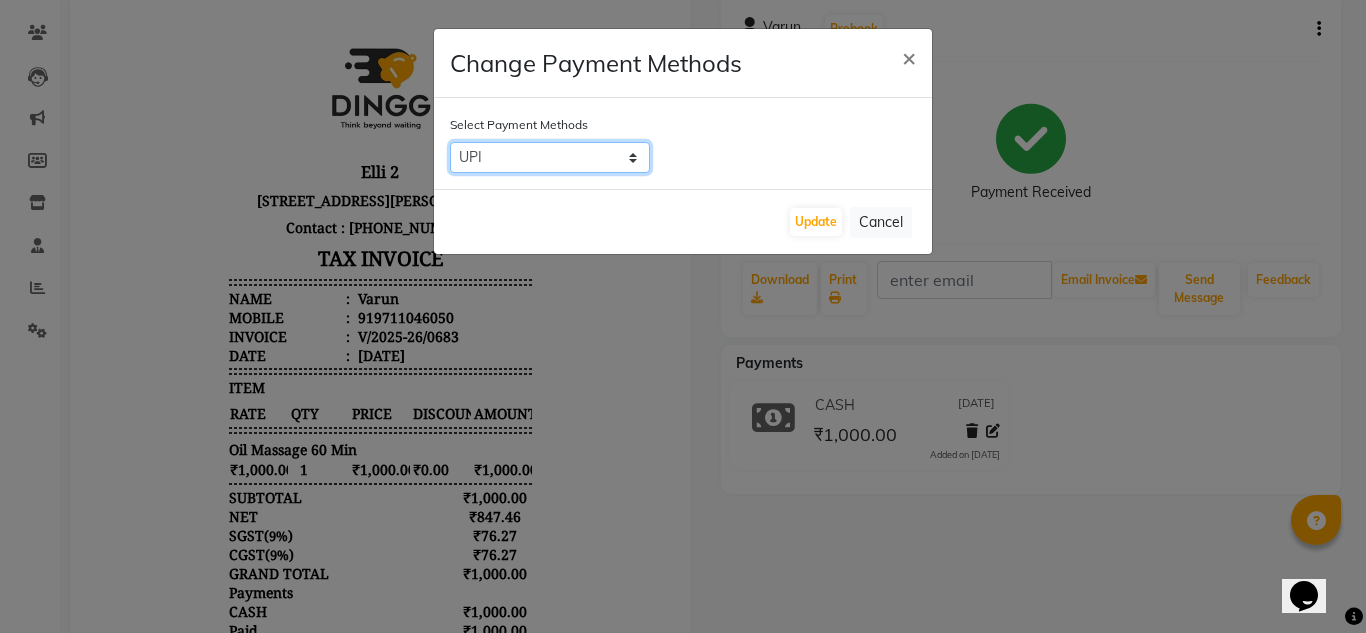 click on "CARD   UPI   CASH   Bank" 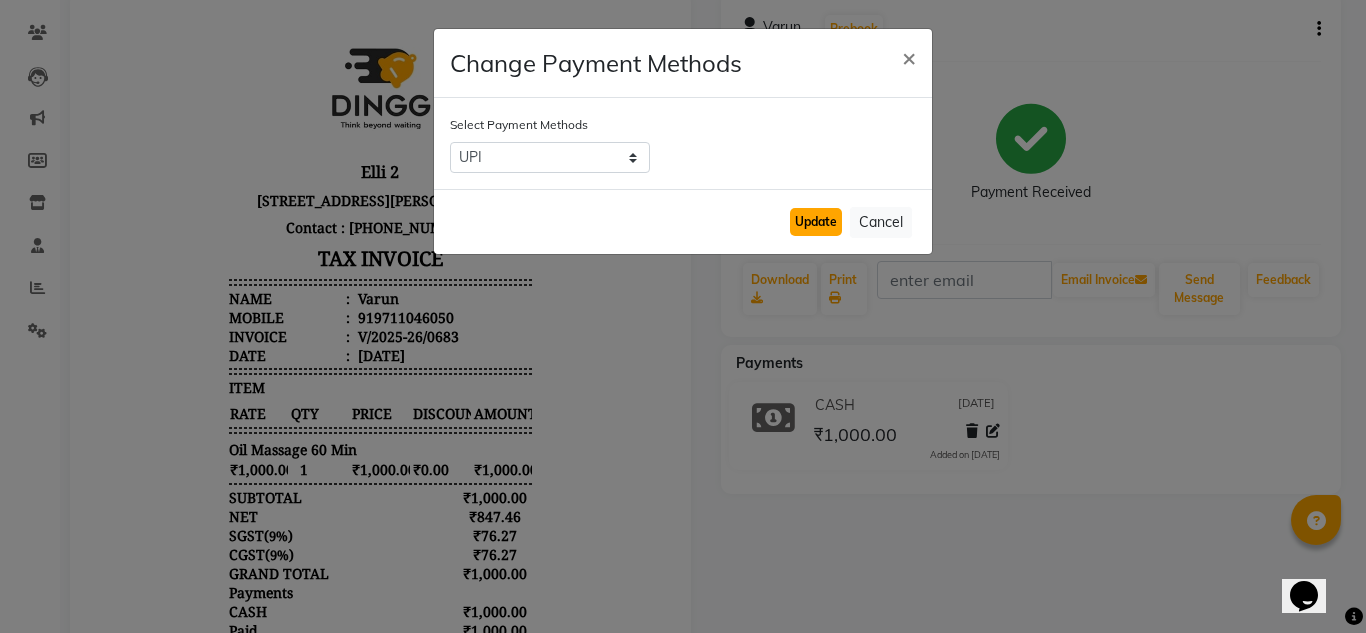 click on "Update" 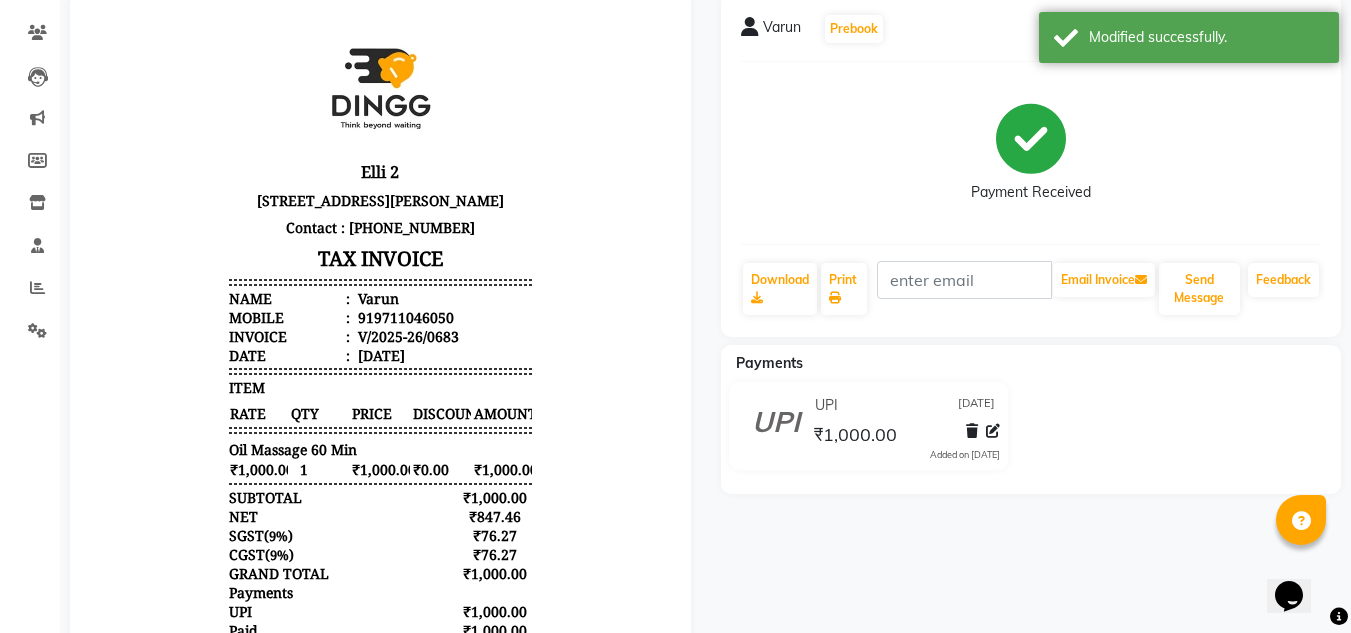 drag, startPoint x: 1333, startPoint y: 126, endPoint x: 1312, endPoint y: -87, distance: 214.03271 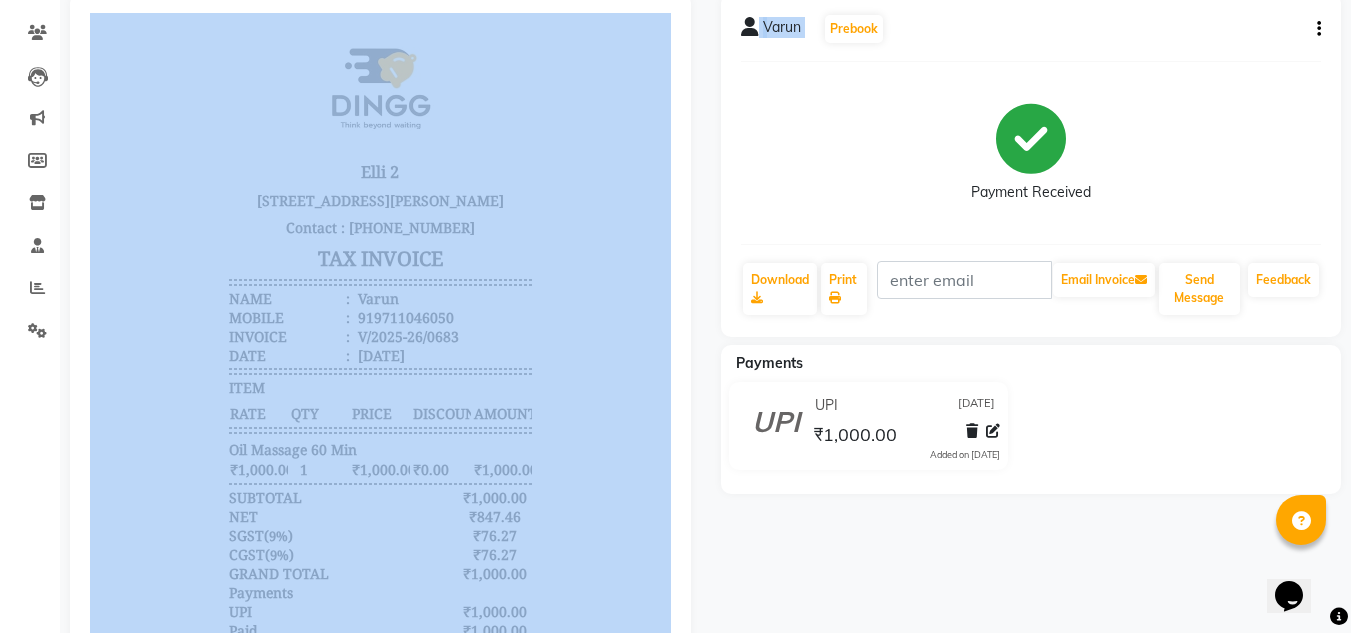 click on "Payment Received" 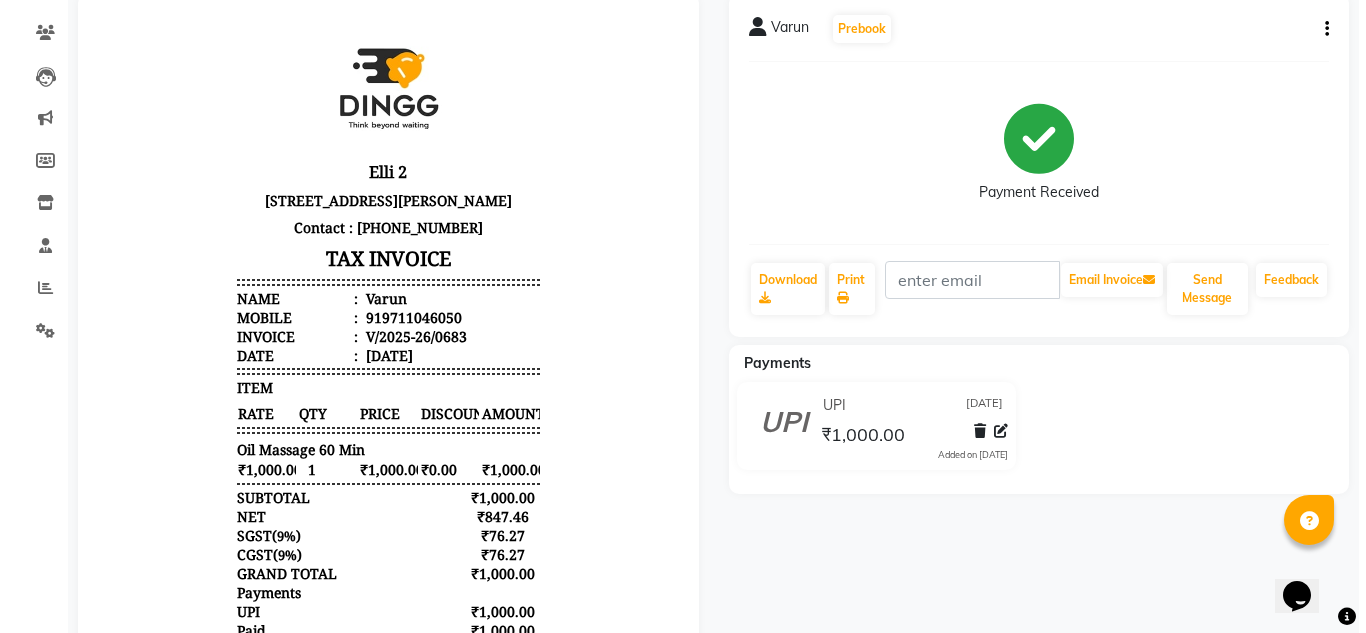 scroll, scrollTop: 0, scrollLeft: 0, axis: both 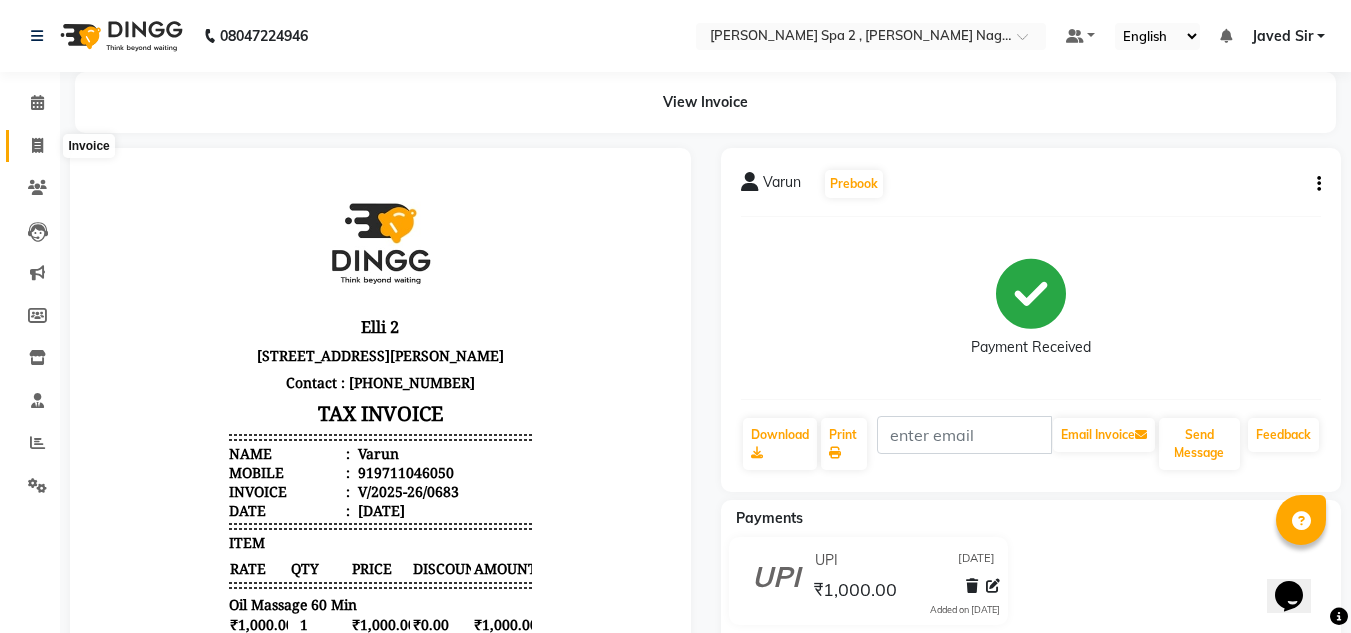 click 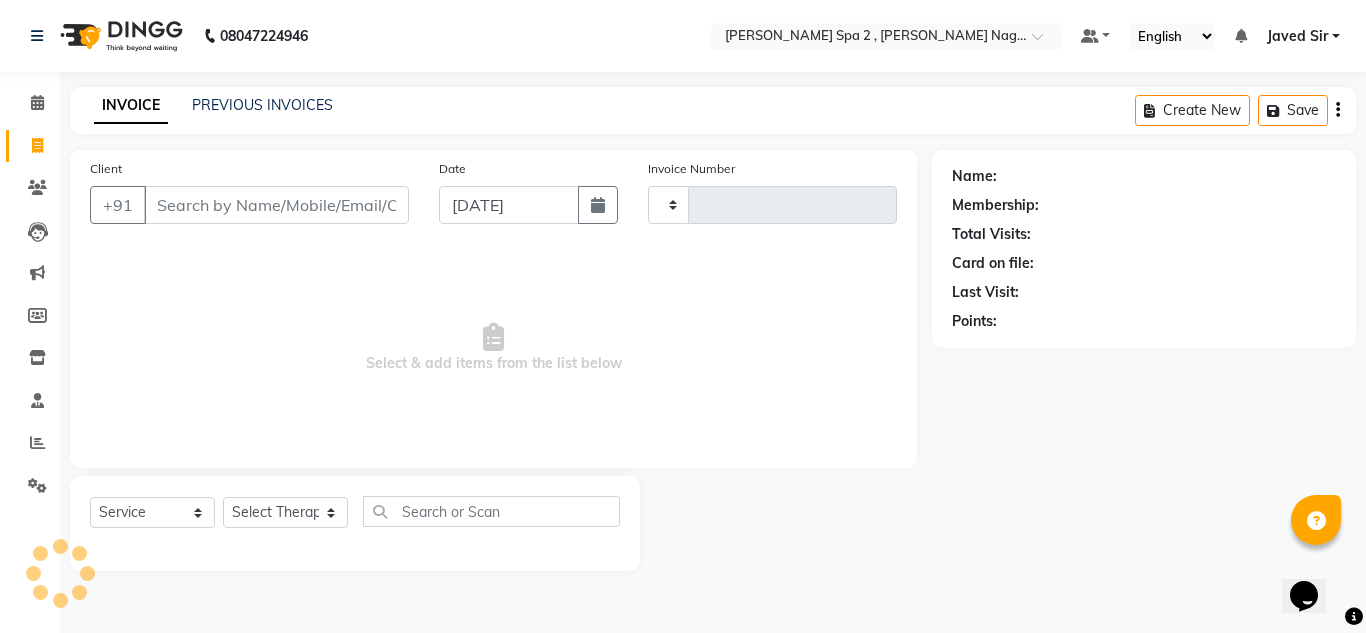 type on "0684" 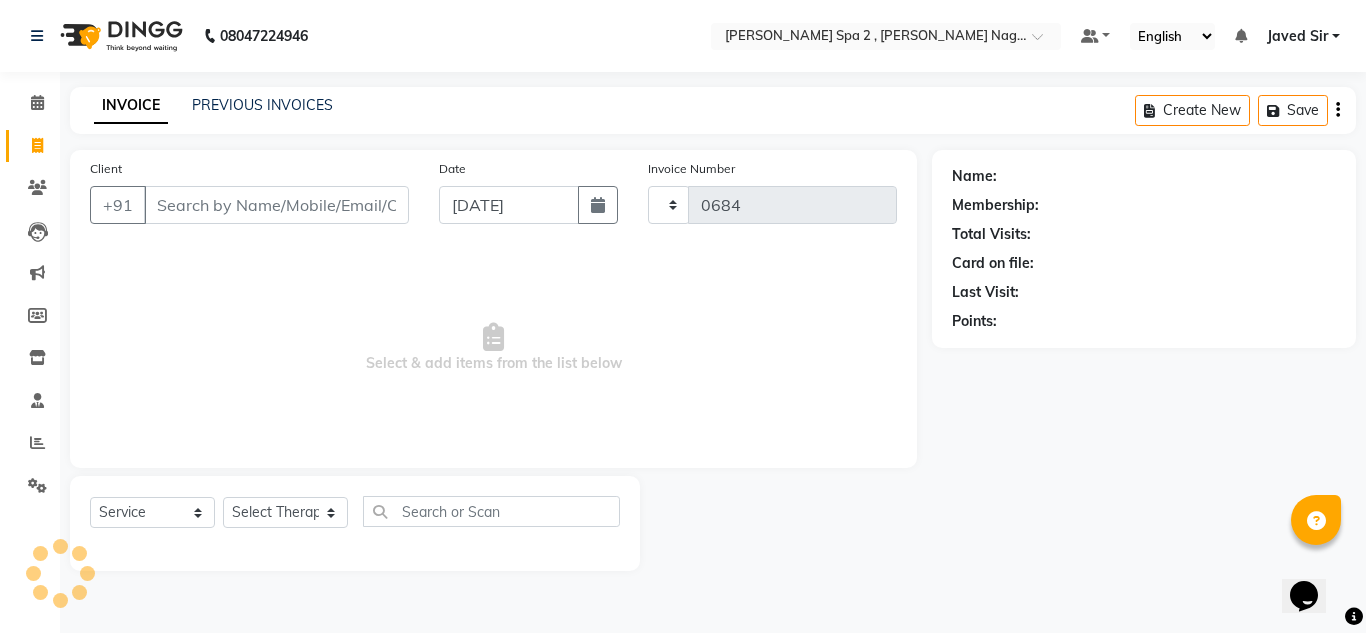 select on "7611" 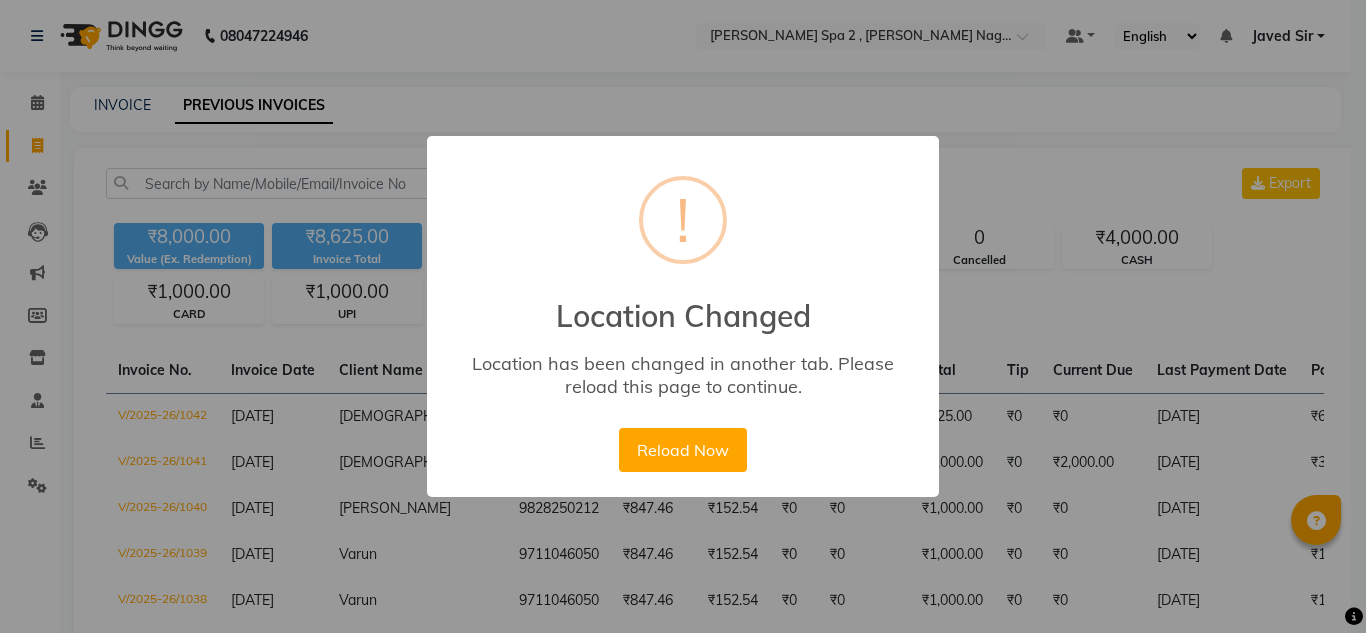 scroll, scrollTop: 0, scrollLeft: 0, axis: both 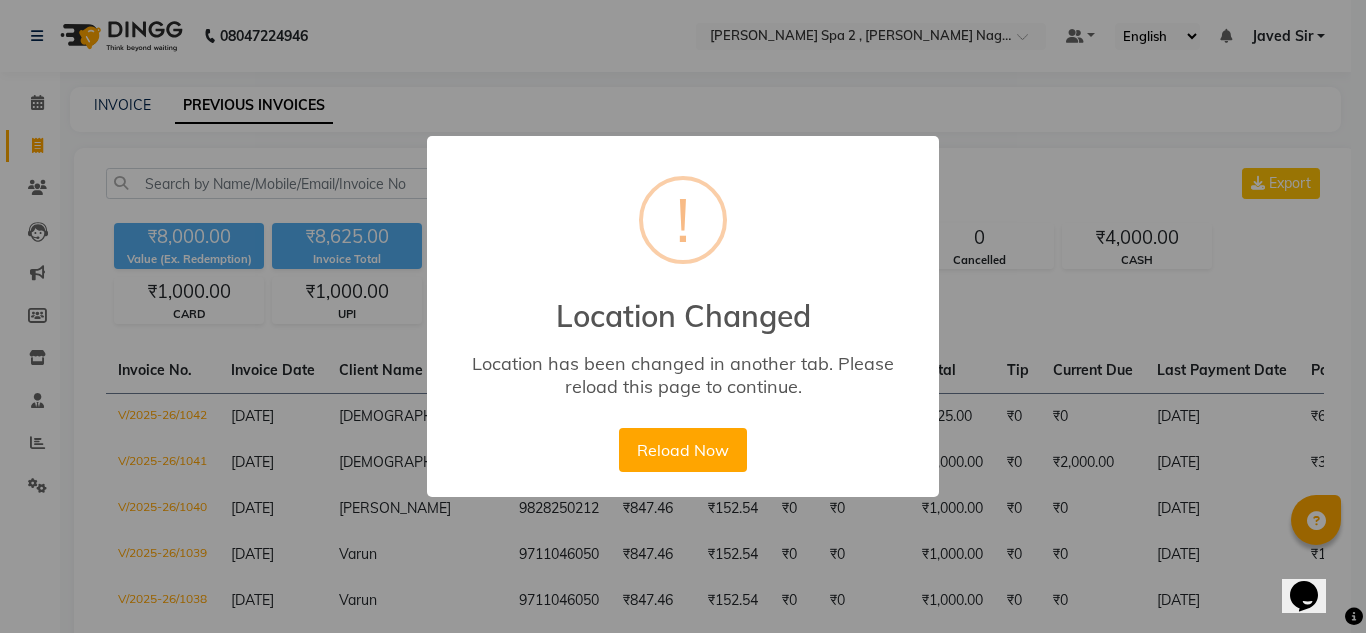 click on "Reload Now" at bounding box center (682, 450) 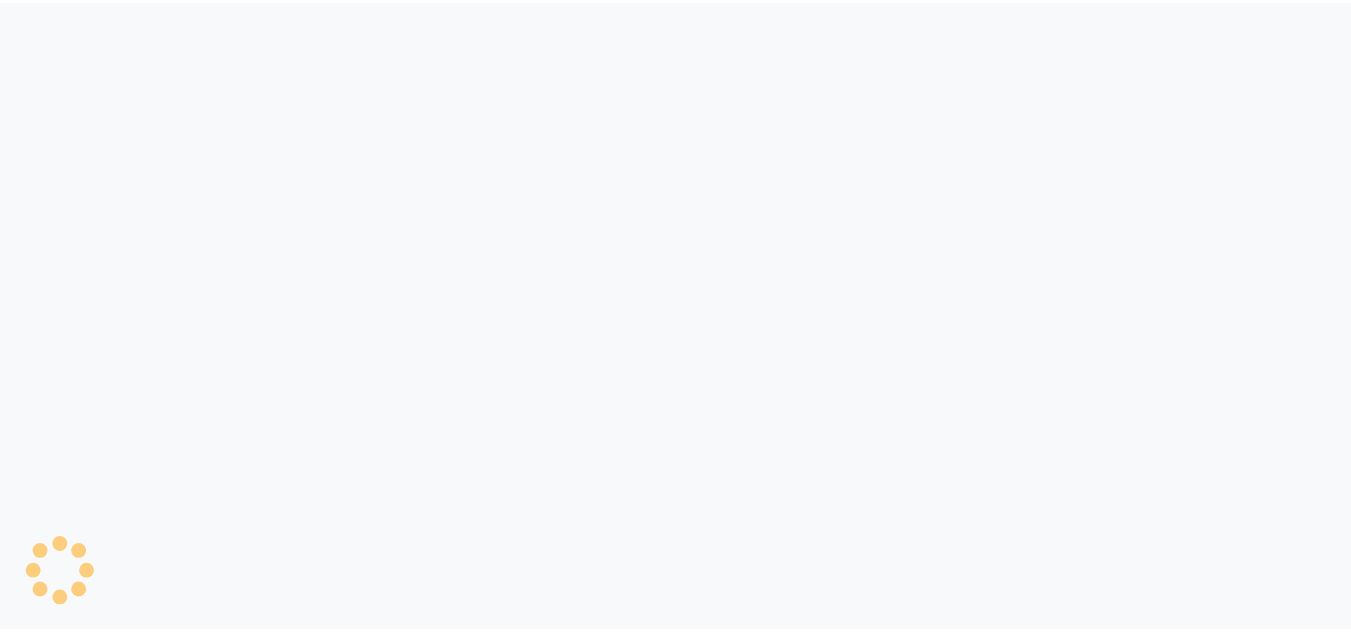 scroll, scrollTop: 0, scrollLeft: 0, axis: both 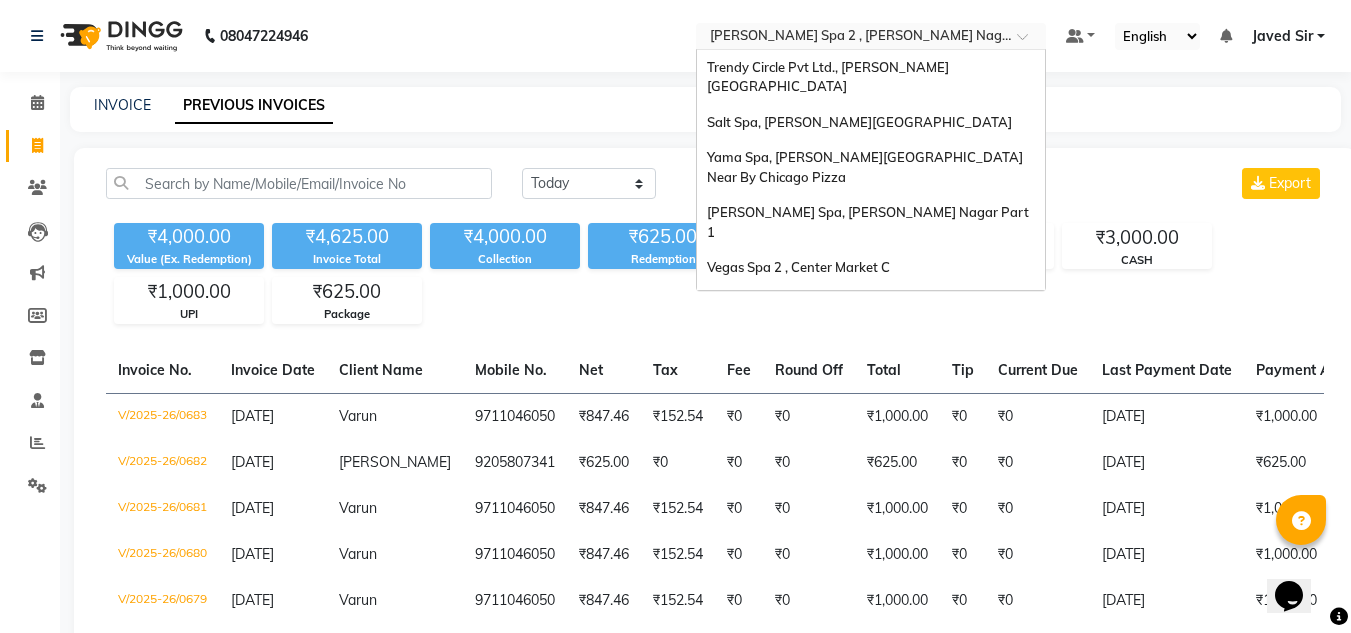 click at bounding box center [1029, 42] 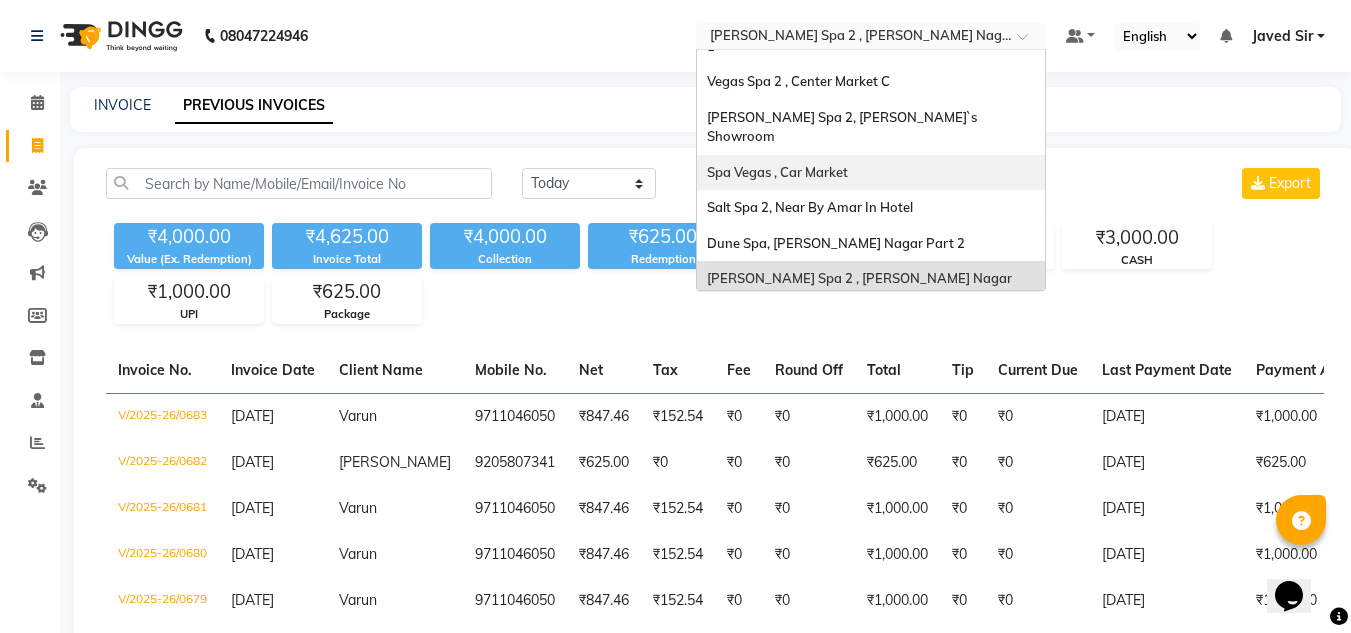 click on "Spa Vegas , Car Market" at bounding box center (871, 173) 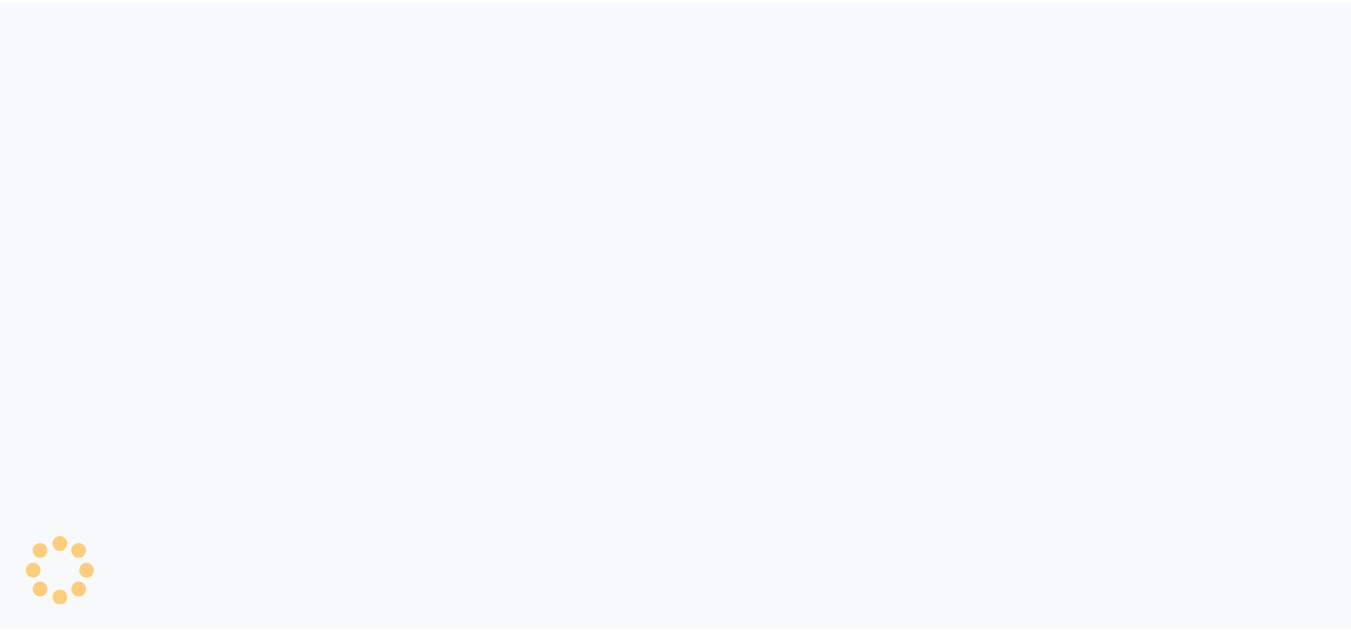 scroll, scrollTop: 0, scrollLeft: 0, axis: both 